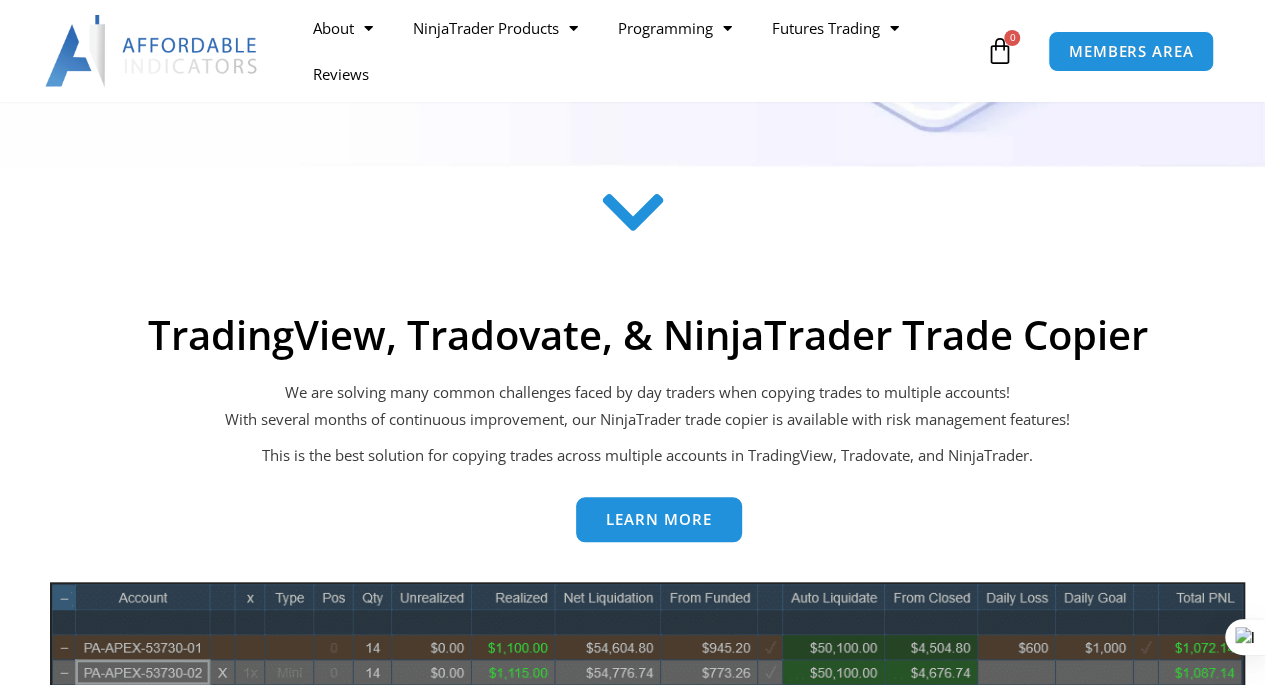 scroll, scrollTop: 0, scrollLeft: 0, axis: both 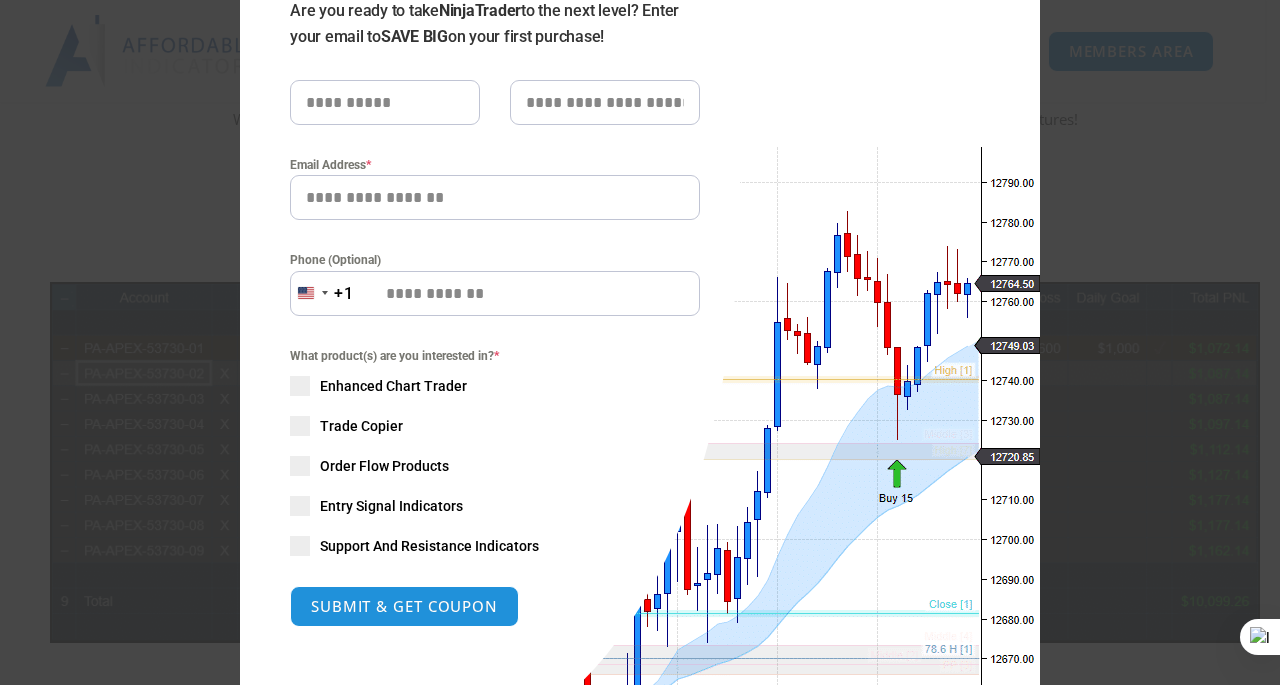 click on "Close this module   SAVE 20% NOW Are you ready to take  NinjaTrader  to the next level? Enter your email to  SAVE BIG  on your first purchase!   Email Address  * Phone (Optional) United States +1 +1 244 results found Afghanistan +93 Åland Islands +358 Albania +355 Algeria +213 American Samoa +1 Andorra +376 Angola +244 Anguilla +1 Antigua & Barbuda +1 Argentina +54 Armenia +374 Aruba +297 Ascension Island +247 Australia +61 Austria +43 Azerbaijan +994 Bahamas +1 Bahrain +973 Bangladesh +880 Barbados +1 Belarus +375 Belgium +32 Belize +501 Benin +229 Bermuda +1 Bhutan +975 Bolivia +591 Bosnia & Herzegovina +387 Botswana +267 Brazil +55 British Indian Ocean Territory +246 British Virgin Islands +1 Brunei +673 Bulgaria +359 Burkina Faso +226 Burundi +257 Cambodia +855 Cameroon +237 Canada +1 Cape Verde +238 Caribbean Netherlands +599 Cayman Islands +1 Central African Republic +236 Chad +235 Chile +56 China +86 Christmas Island +61 Cocos (Keeling) Islands +61 Colombia +57 Comoros +269 Congo - Brazzaville +53" at bounding box center [640, 342] 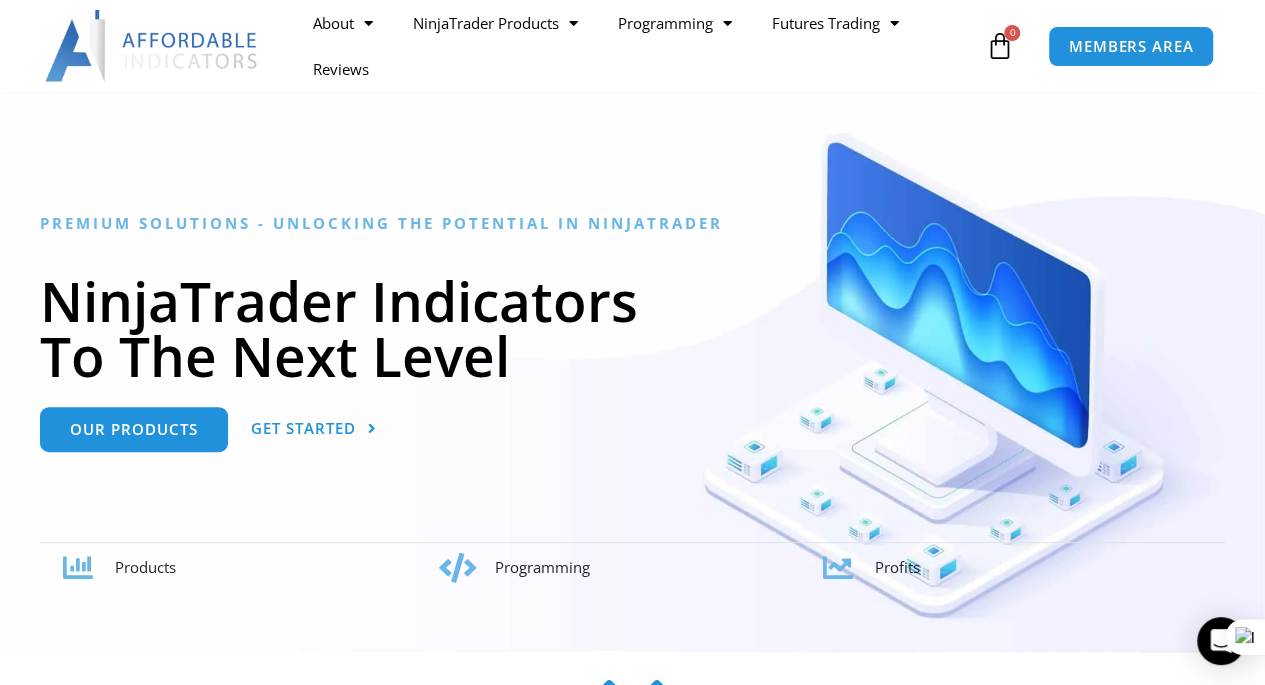 scroll, scrollTop: 110, scrollLeft: 0, axis: vertical 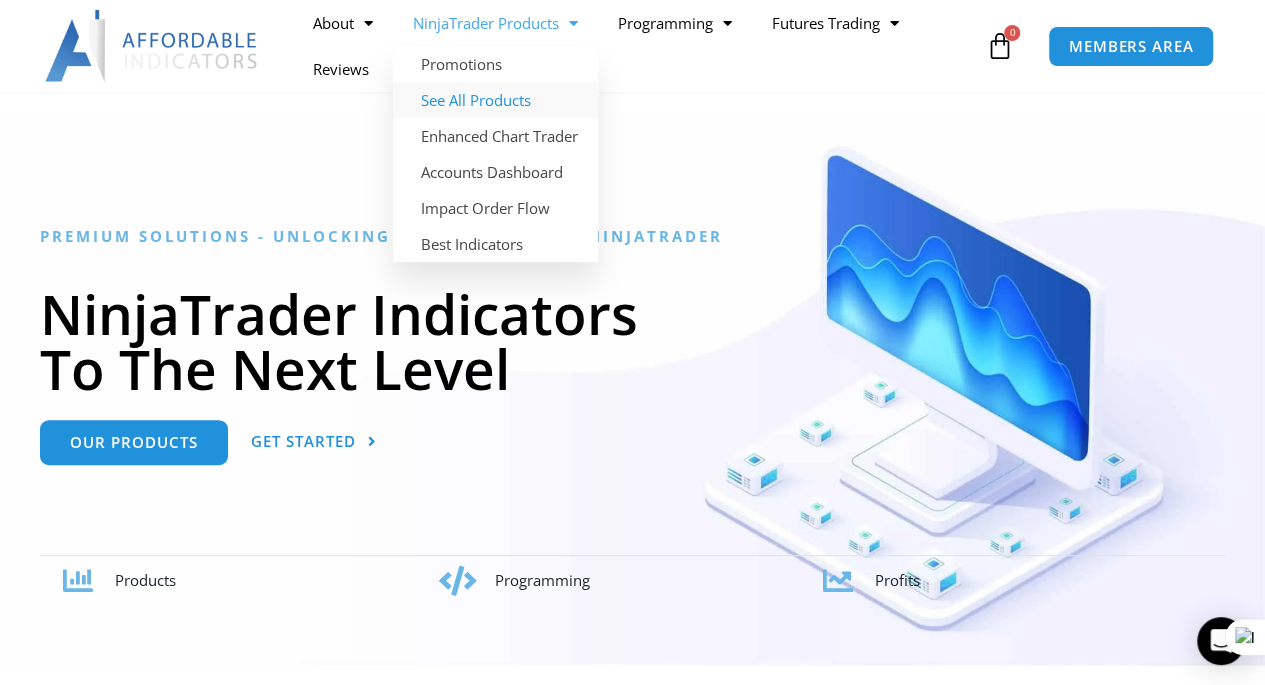 click on "See All Products" 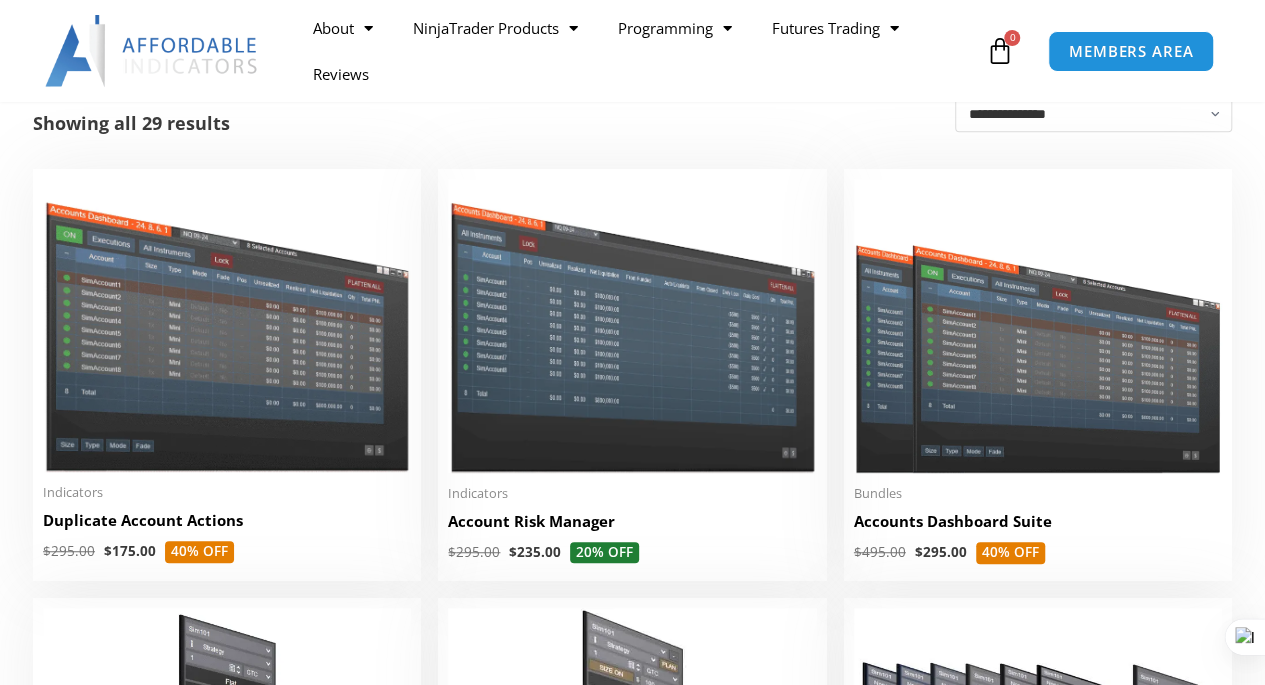 scroll, scrollTop: 0, scrollLeft: 0, axis: both 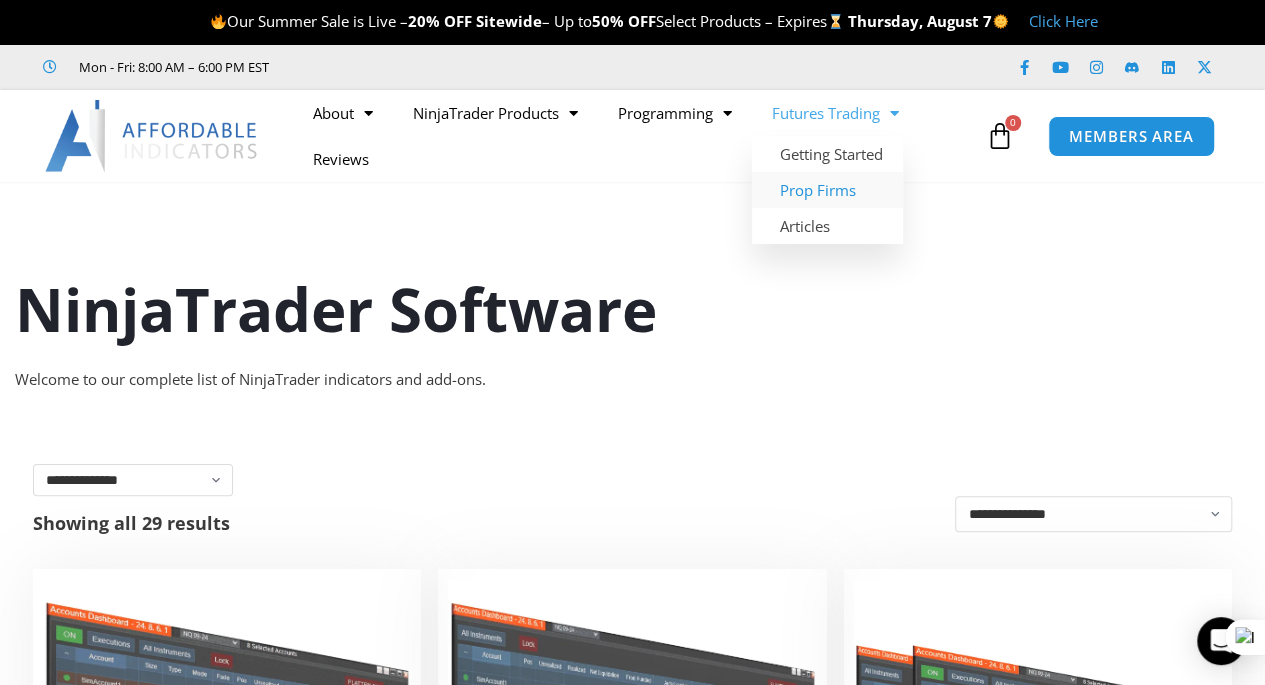 click on "Prop Firms" 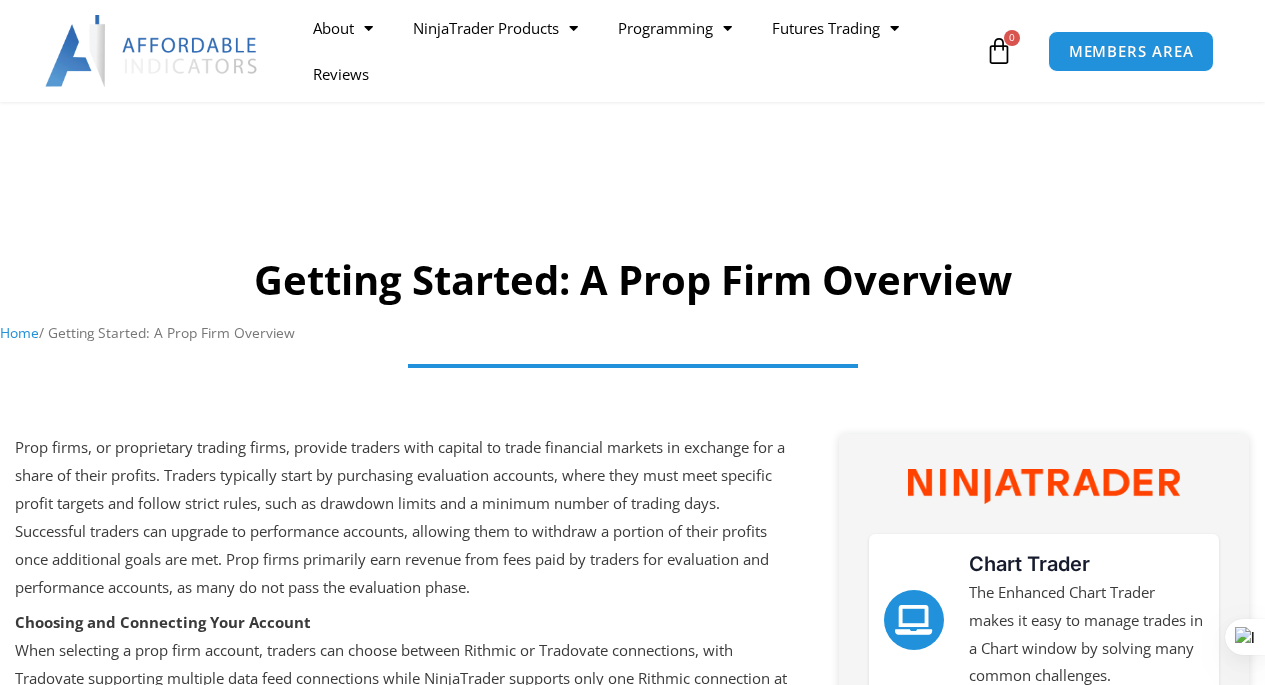scroll, scrollTop: 1100, scrollLeft: 0, axis: vertical 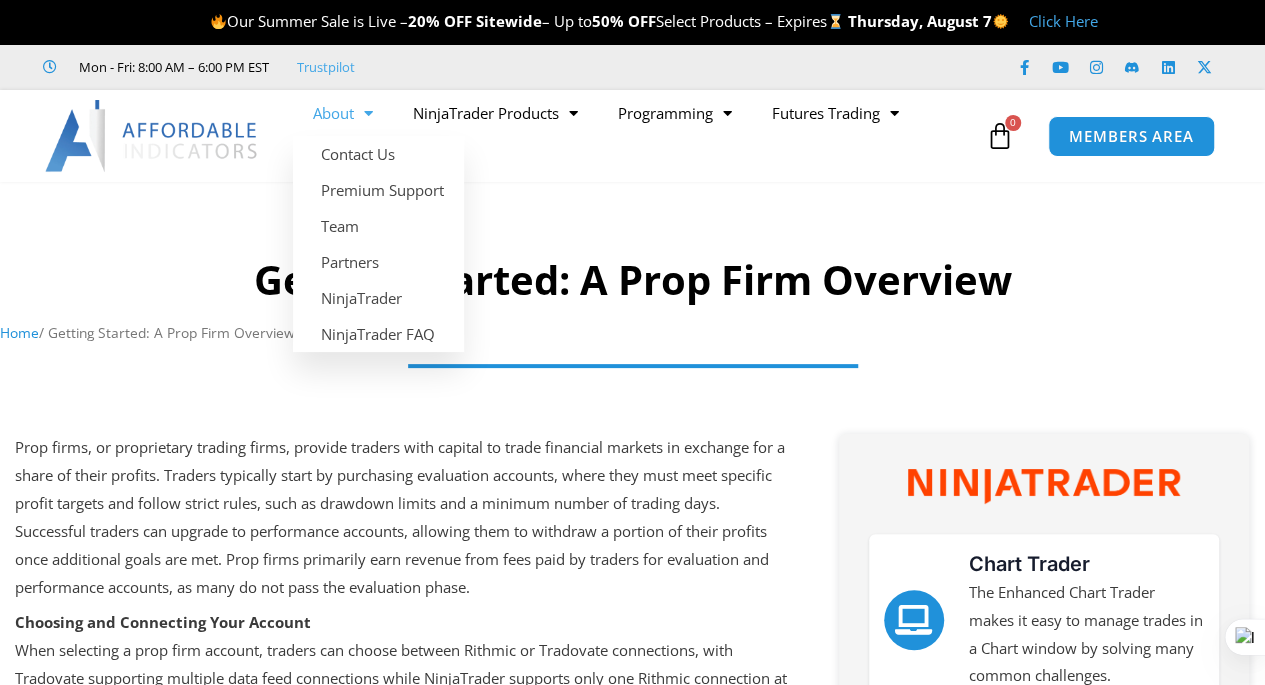 click 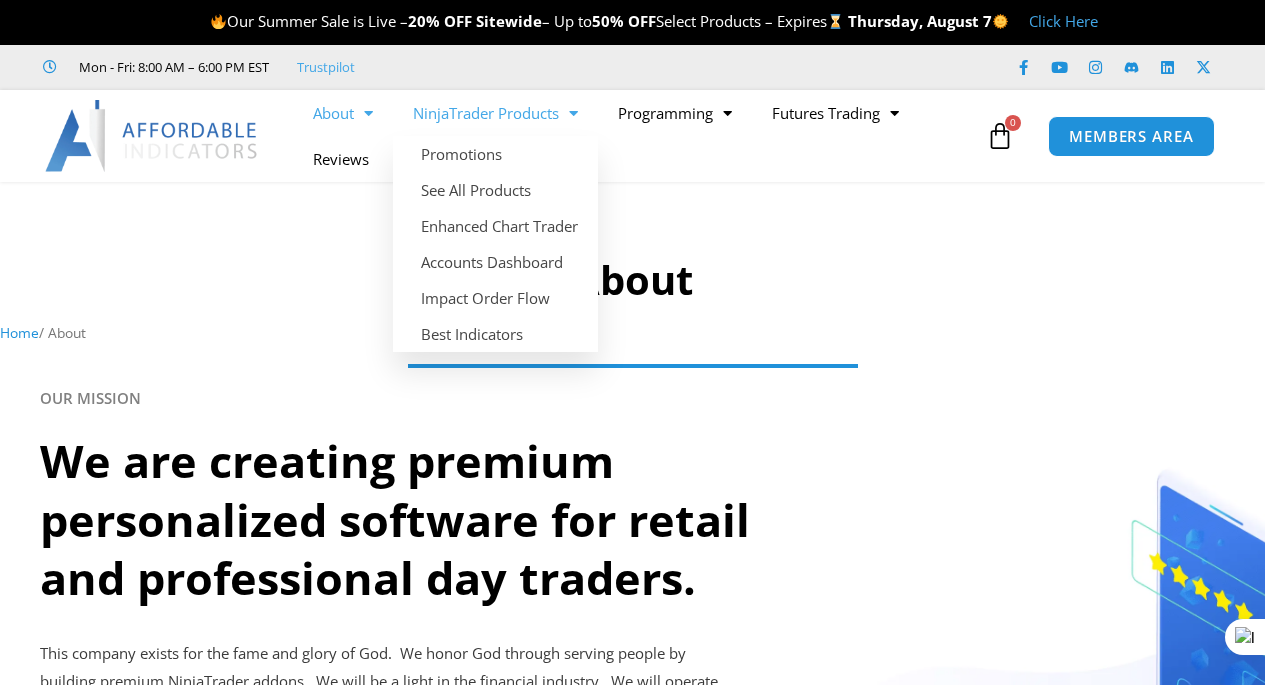 scroll, scrollTop: 0, scrollLeft: 0, axis: both 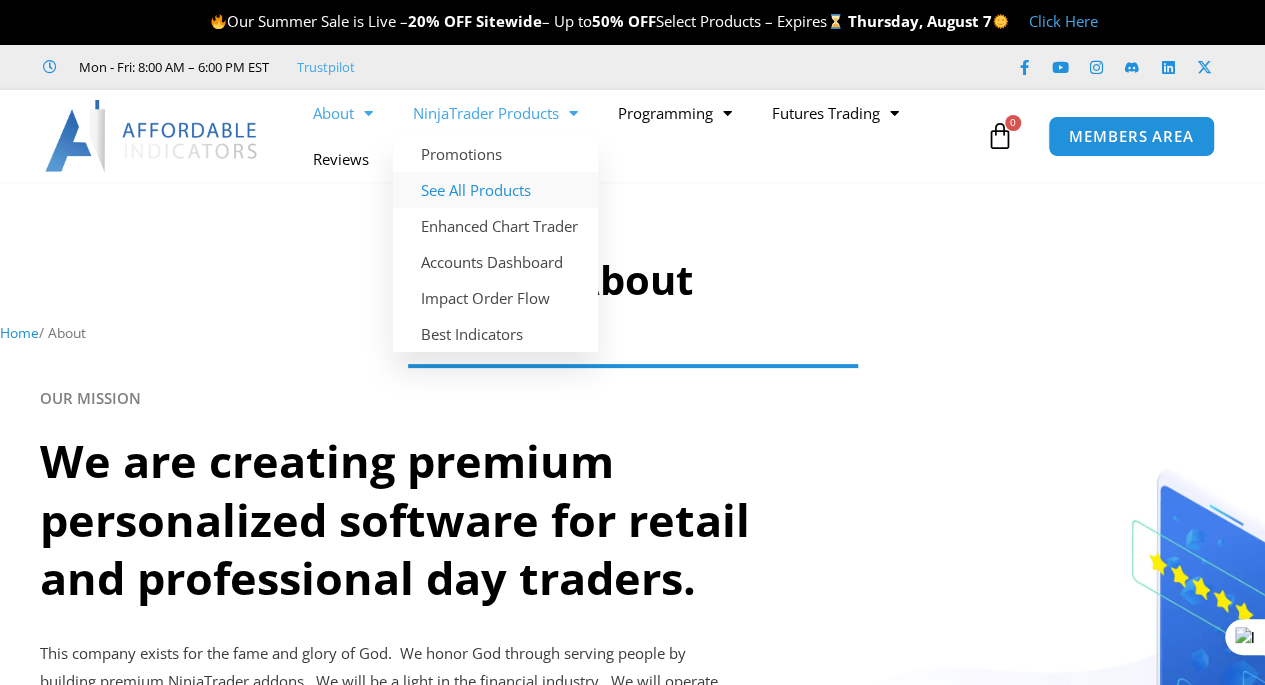 click on "See All Products" 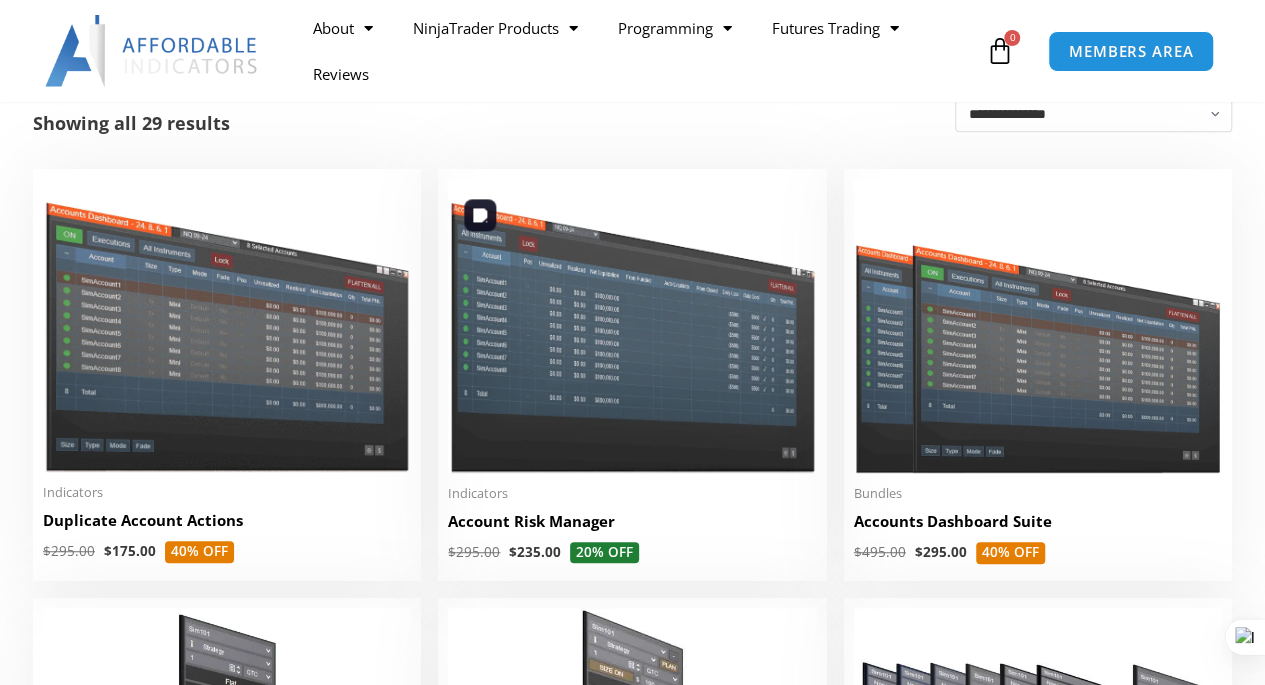 scroll, scrollTop: 0, scrollLeft: 0, axis: both 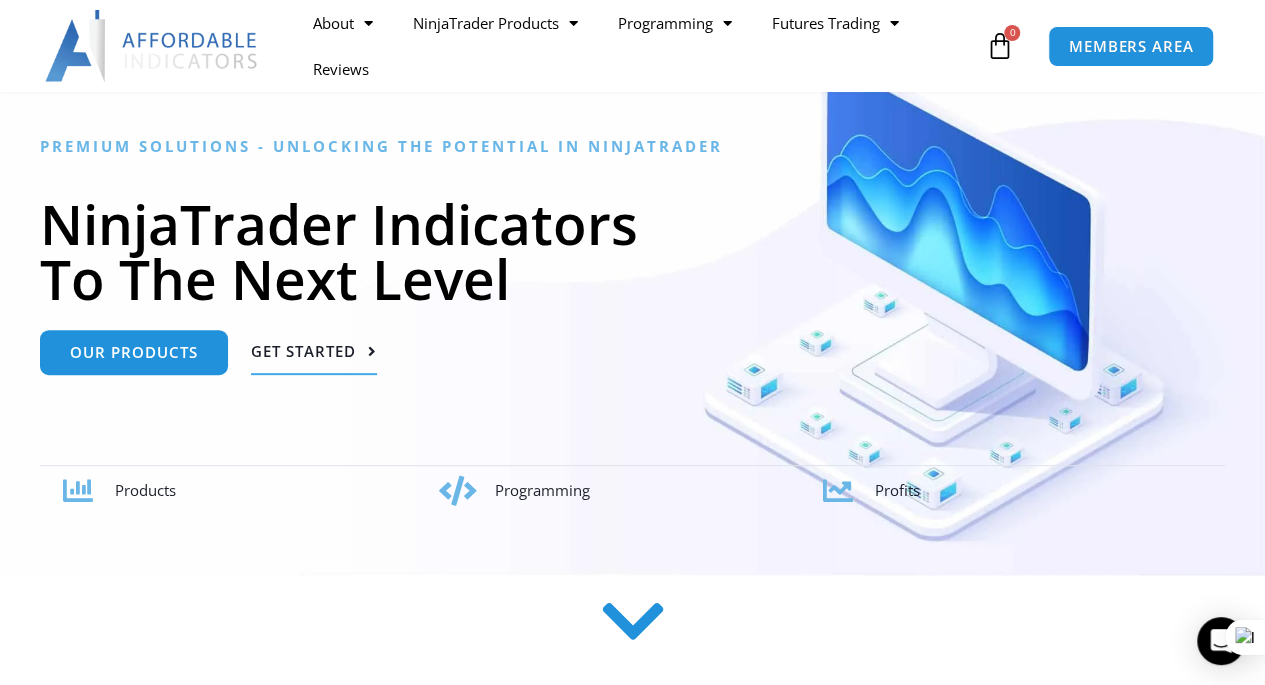 click on "Get Started" at bounding box center [303, 351] 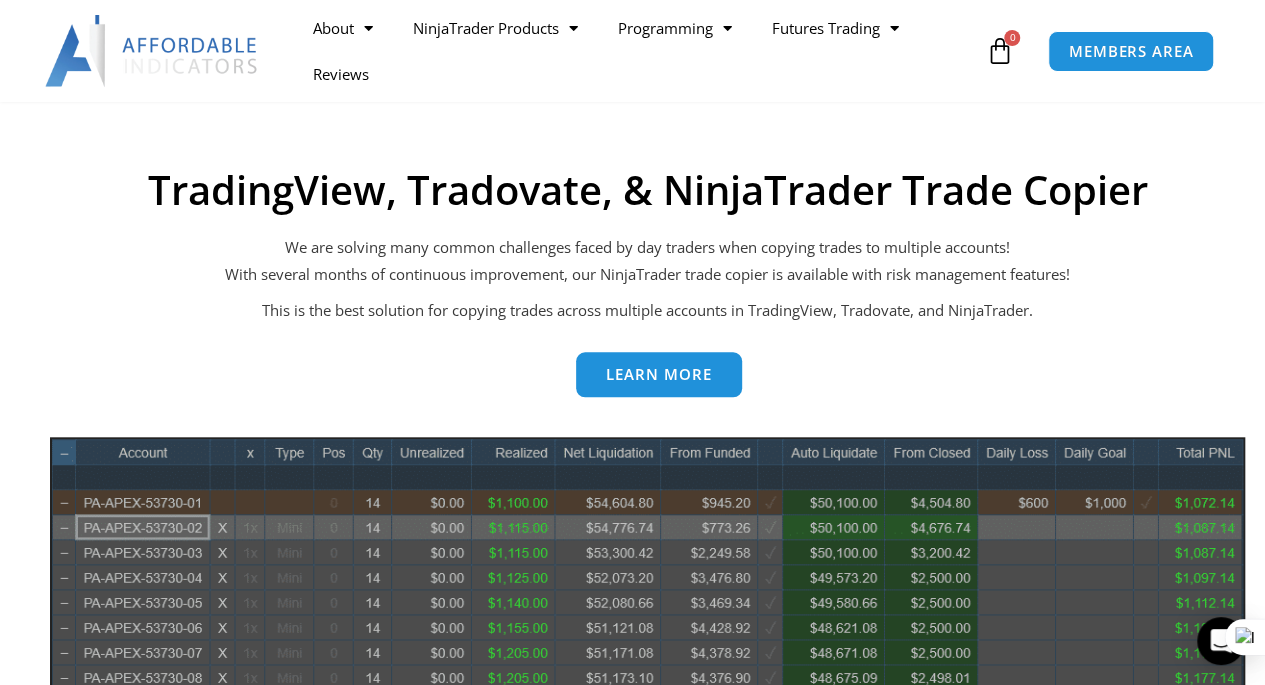 scroll, scrollTop: 784, scrollLeft: 0, axis: vertical 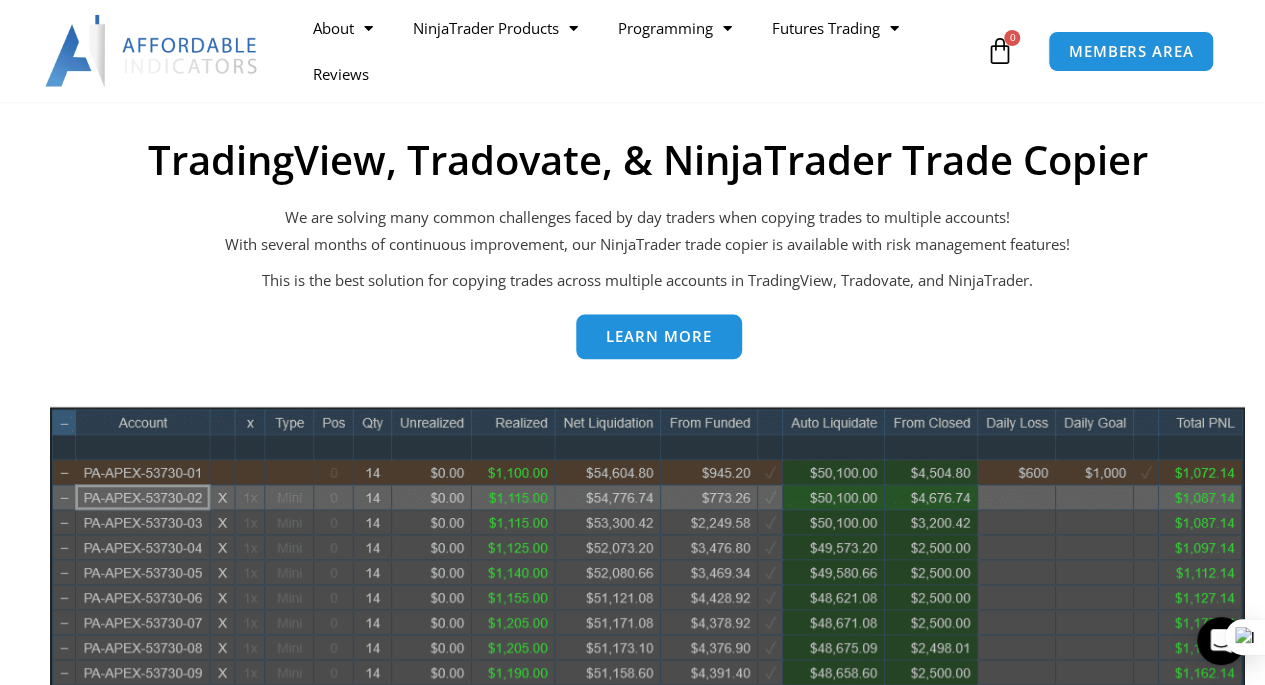 click on "Learn more" at bounding box center [659, 336] 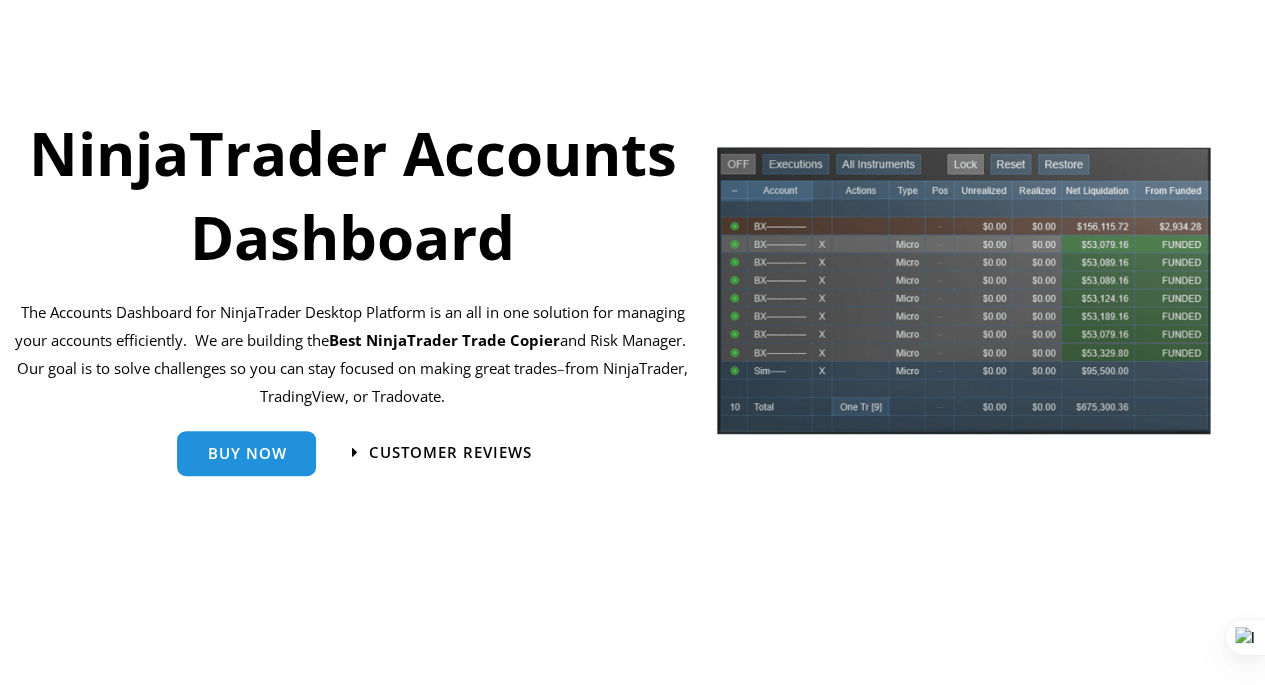 scroll, scrollTop: 0, scrollLeft: 0, axis: both 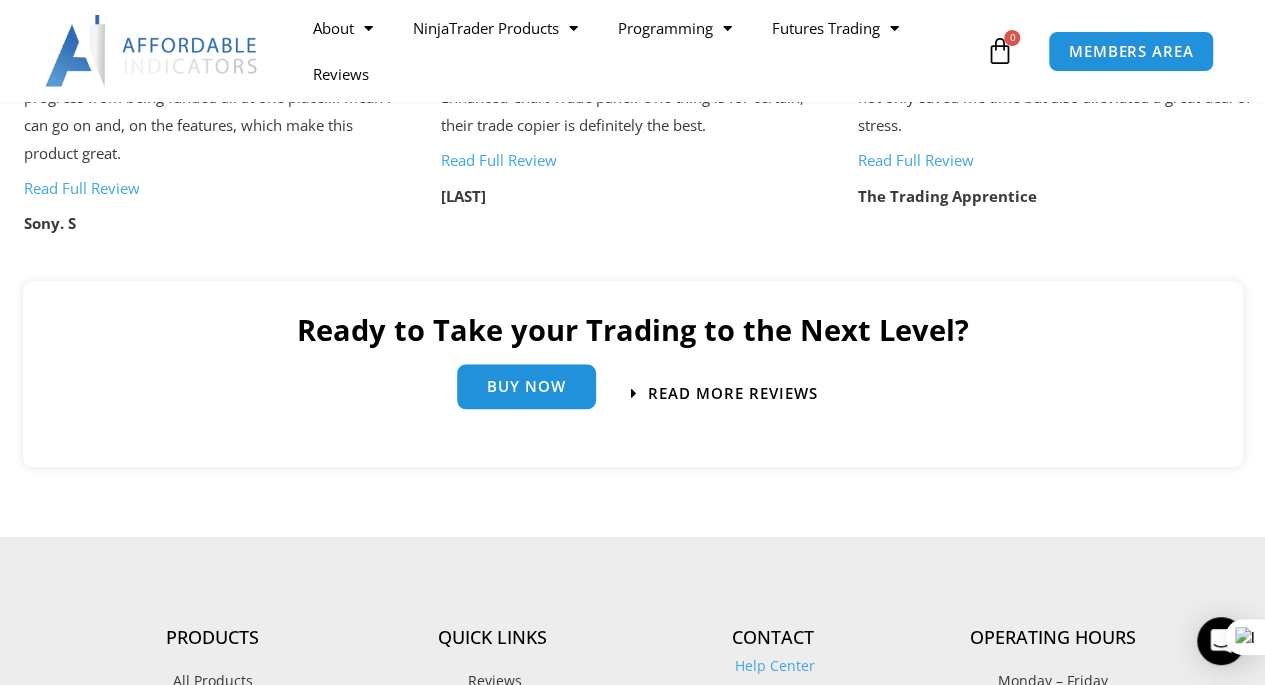 click on "Buy Now" at bounding box center (526, 386) 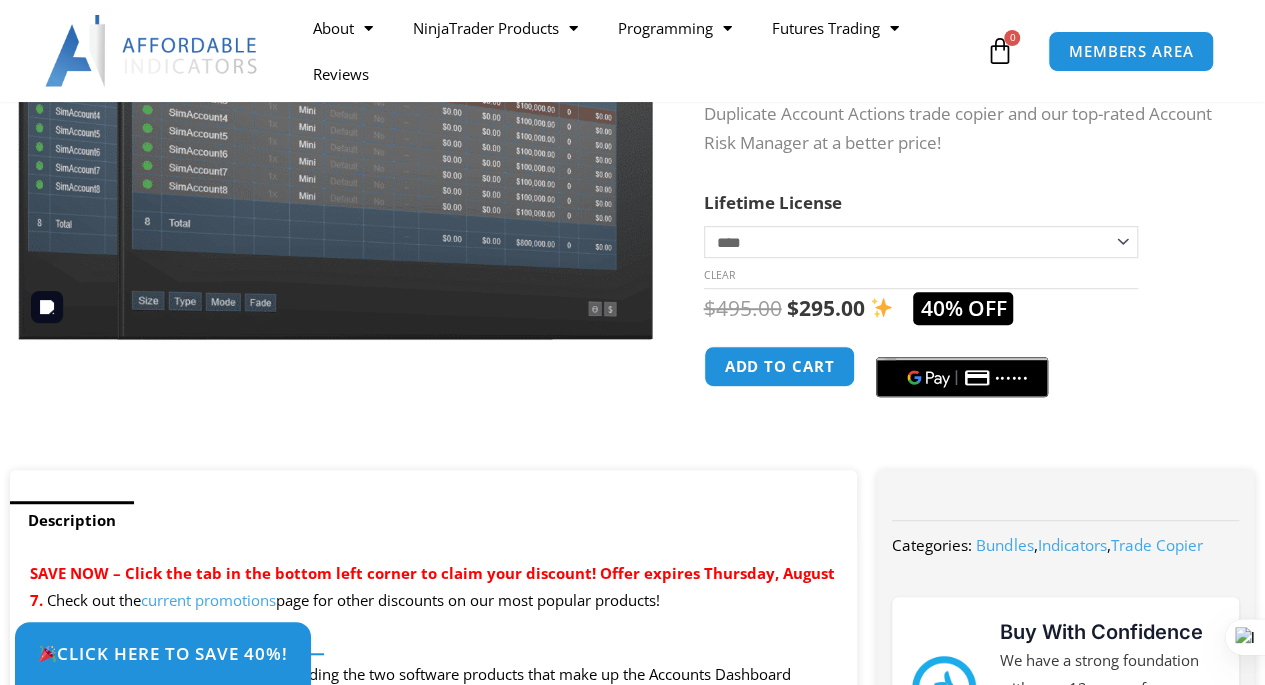 scroll, scrollTop: 254, scrollLeft: 0, axis: vertical 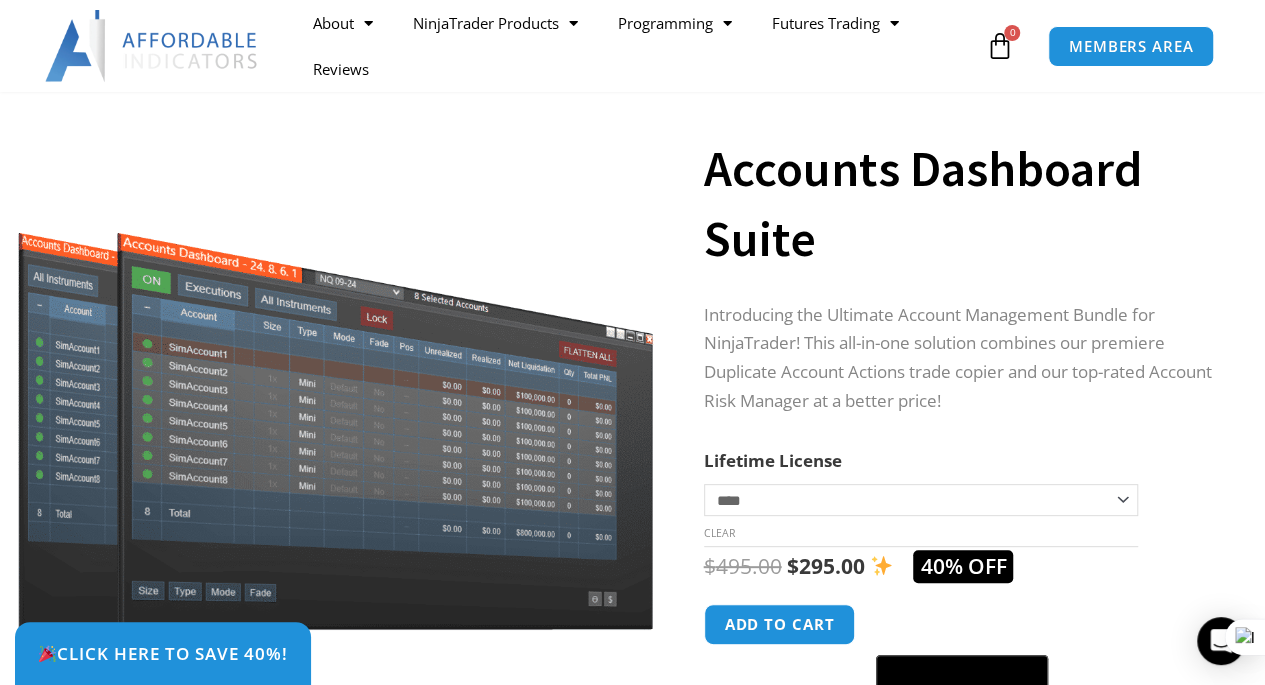 click on "**********" 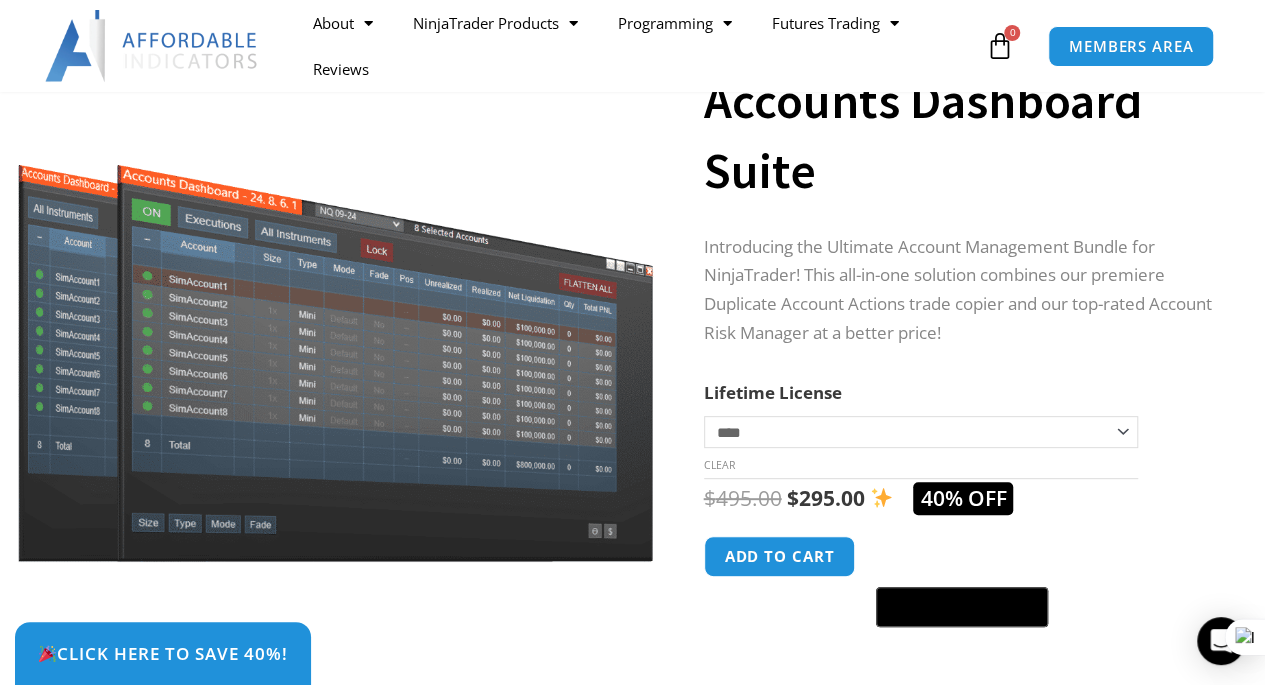 scroll, scrollTop: 200, scrollLeft: 0, axis: vertical 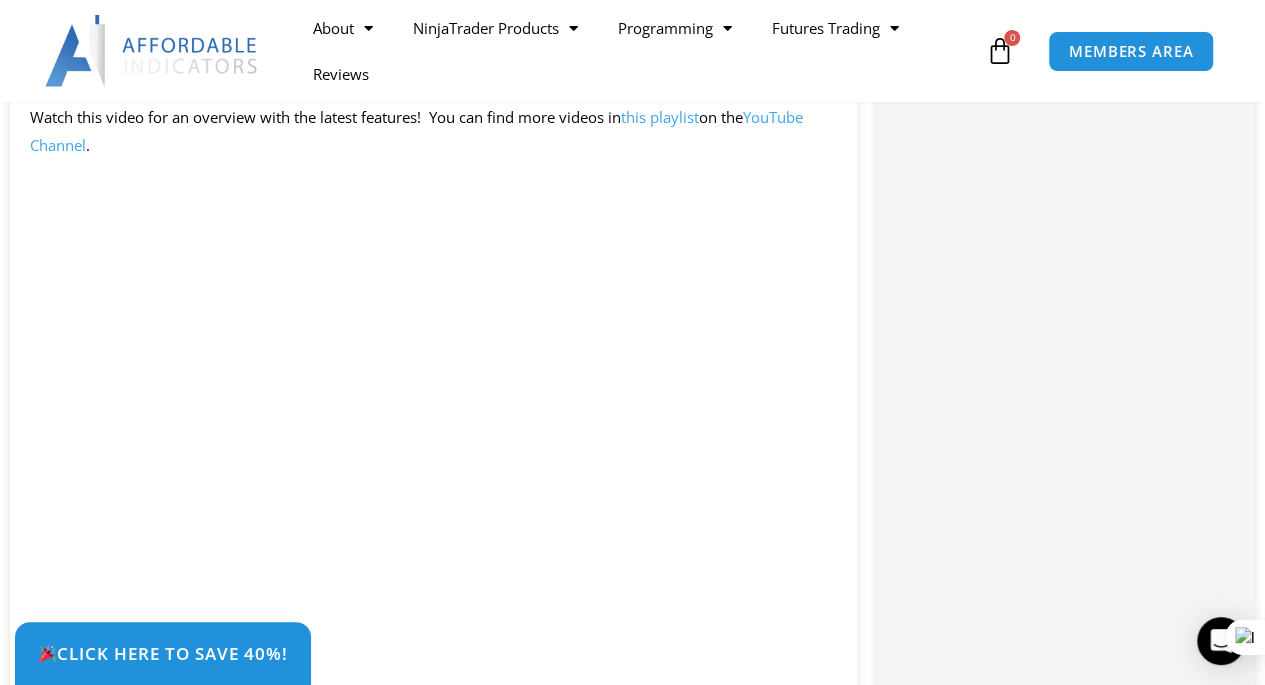 click on "Click Here to save 40%!" at bounding box center [647, 653] 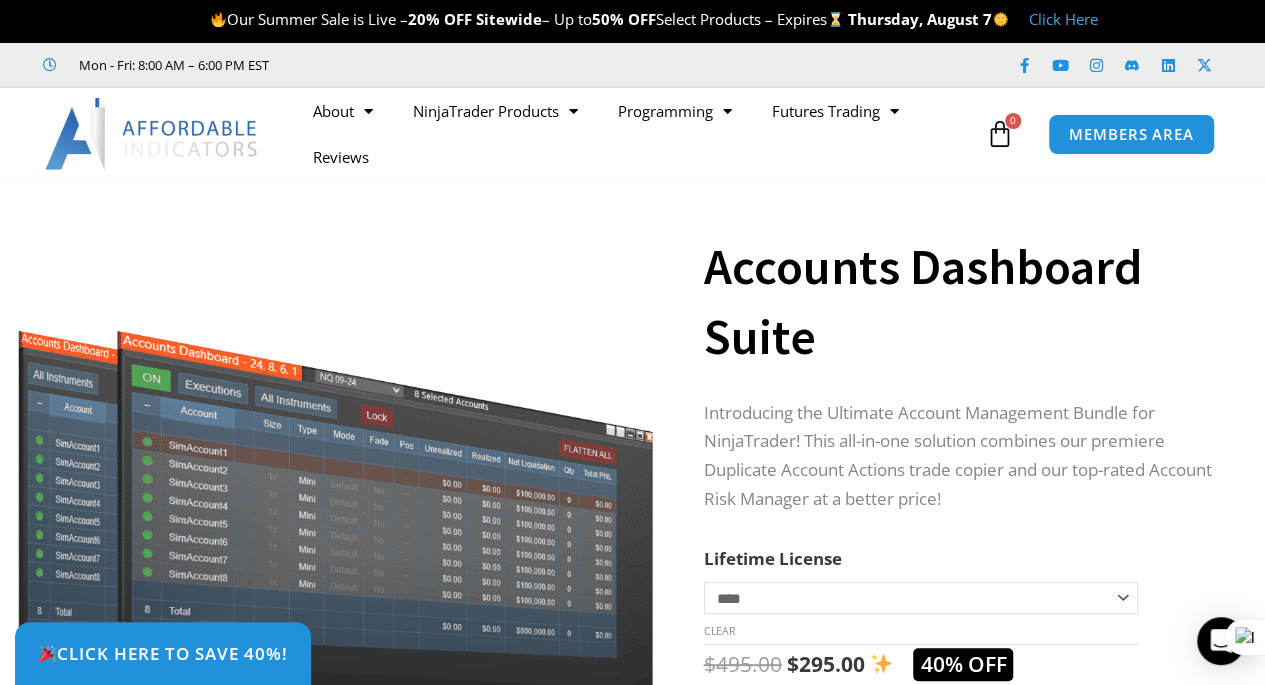 scroll, scrollTop: 0, scrollLeft: 0, axis: both 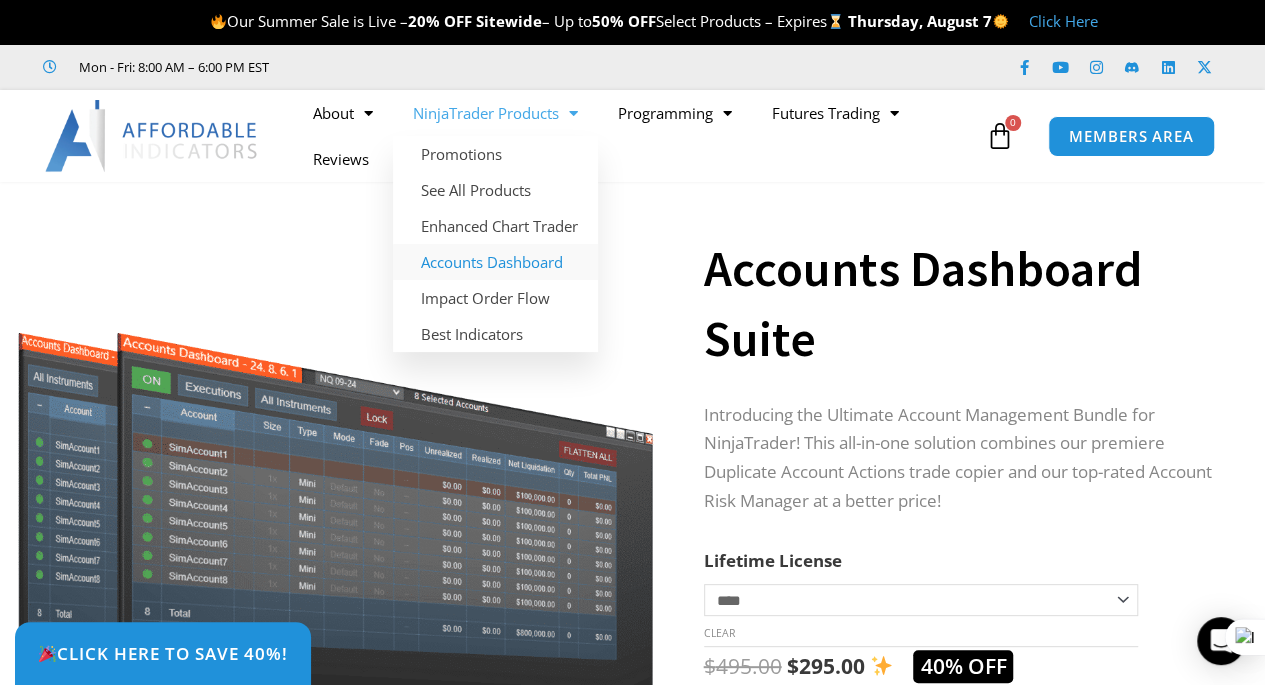 click on "Accounts Dashboard" 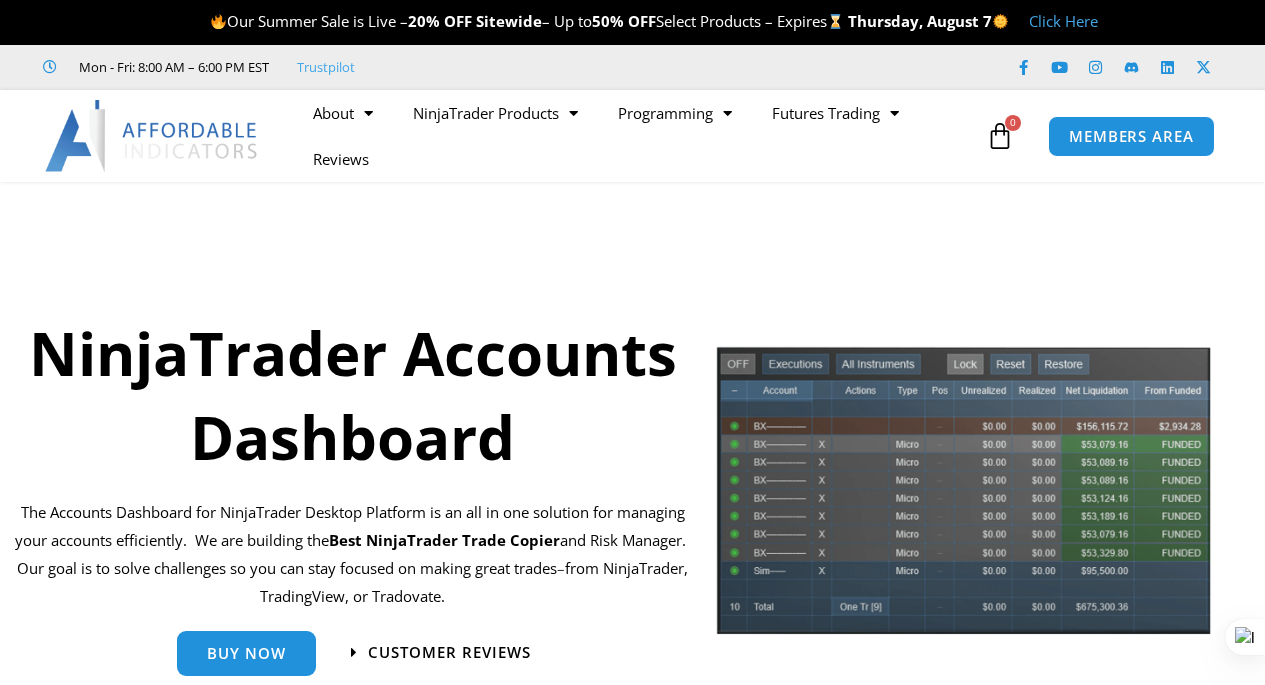 scroll, scrollTop: 0, scrollLeft: 0, axis: both 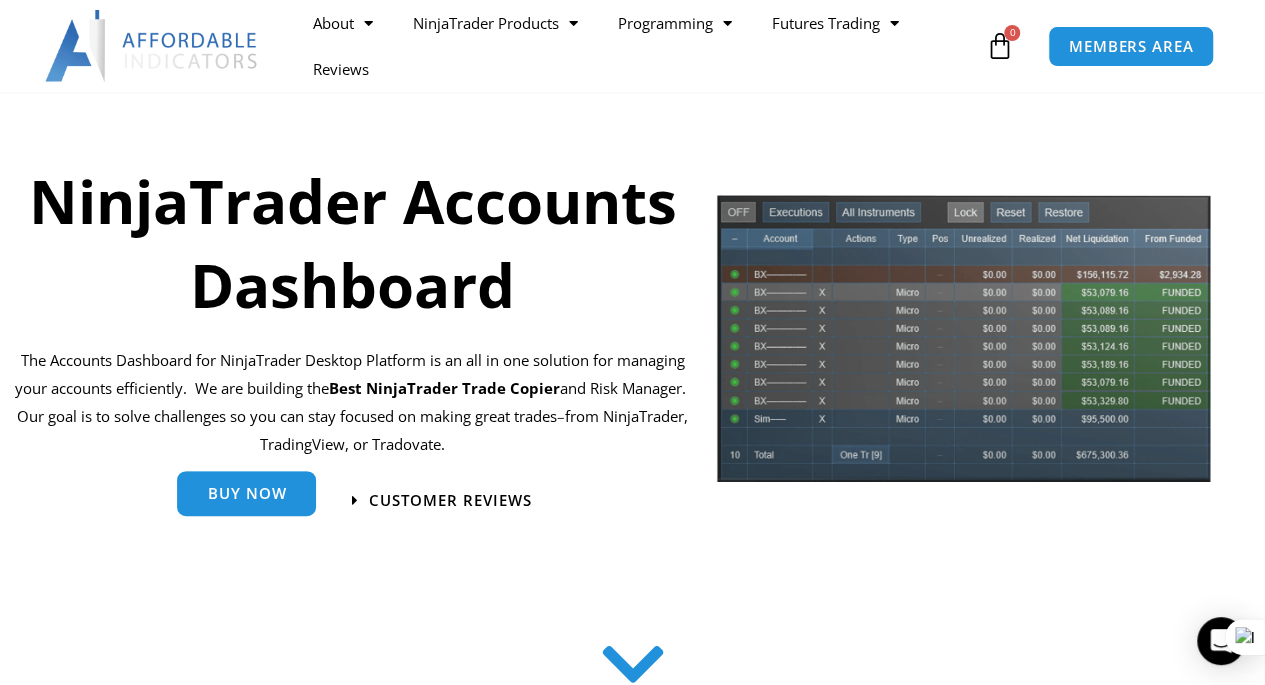 click on "Buy Now" at bounding box center (246, 493) 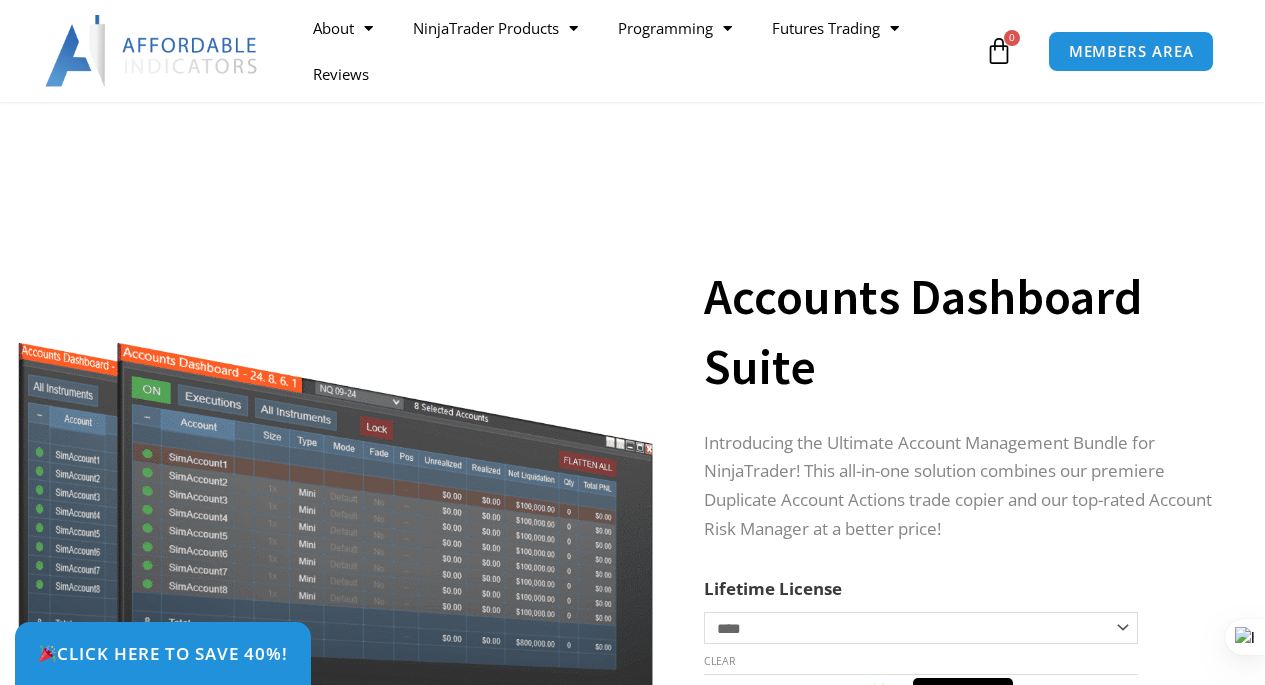 scroll, scrollTop: 500, scrollLeft: 0, axis: vertical 